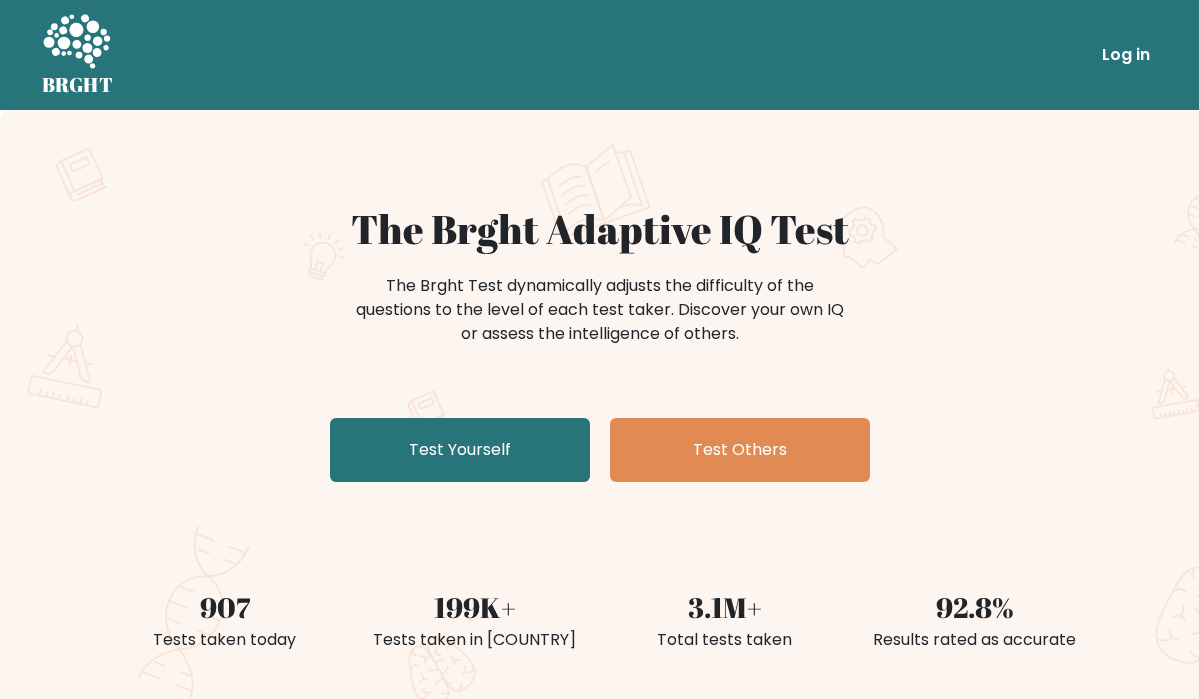 scroll, scrollTop: 0, scrollLeft: 0, axis: both 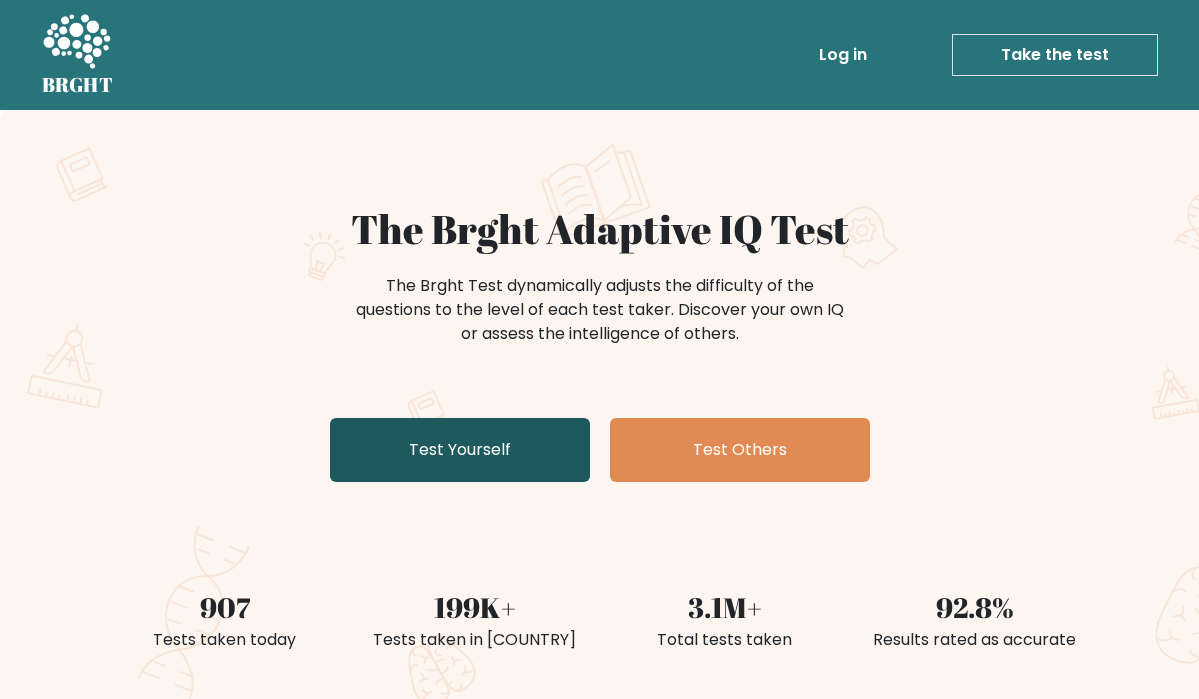 click on "Test Yourself" at bounding box center (460, 450) 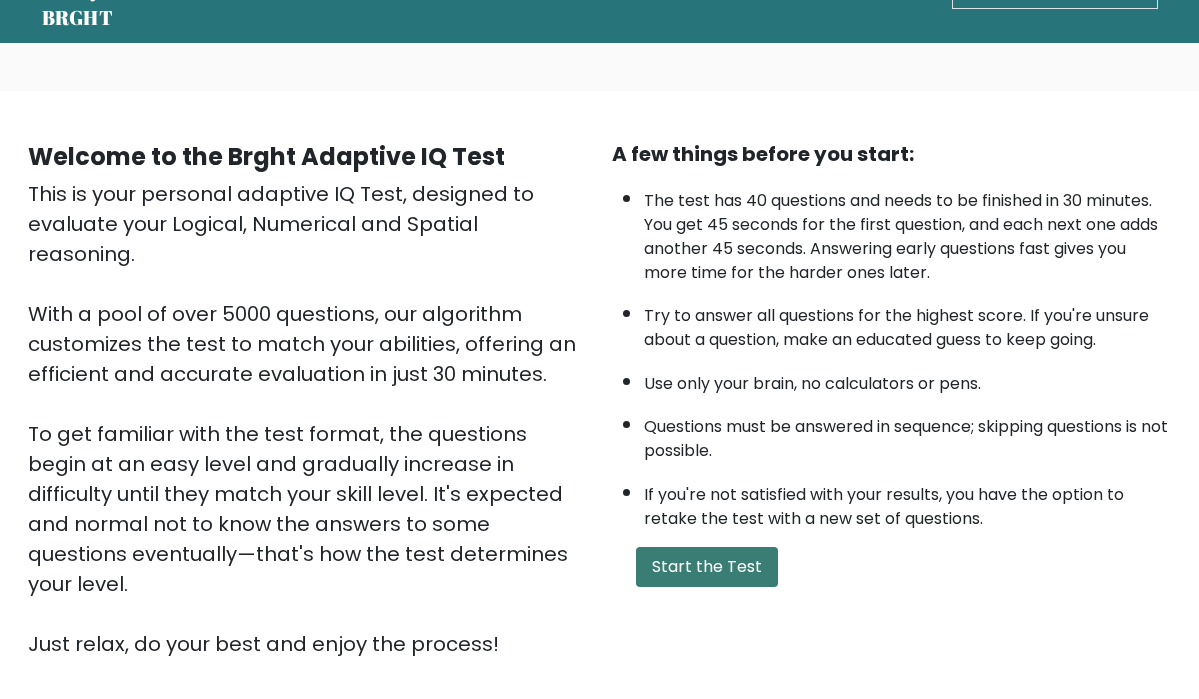 scroll, scrollTop: 89, scrollLeft: 0, axis: vertical 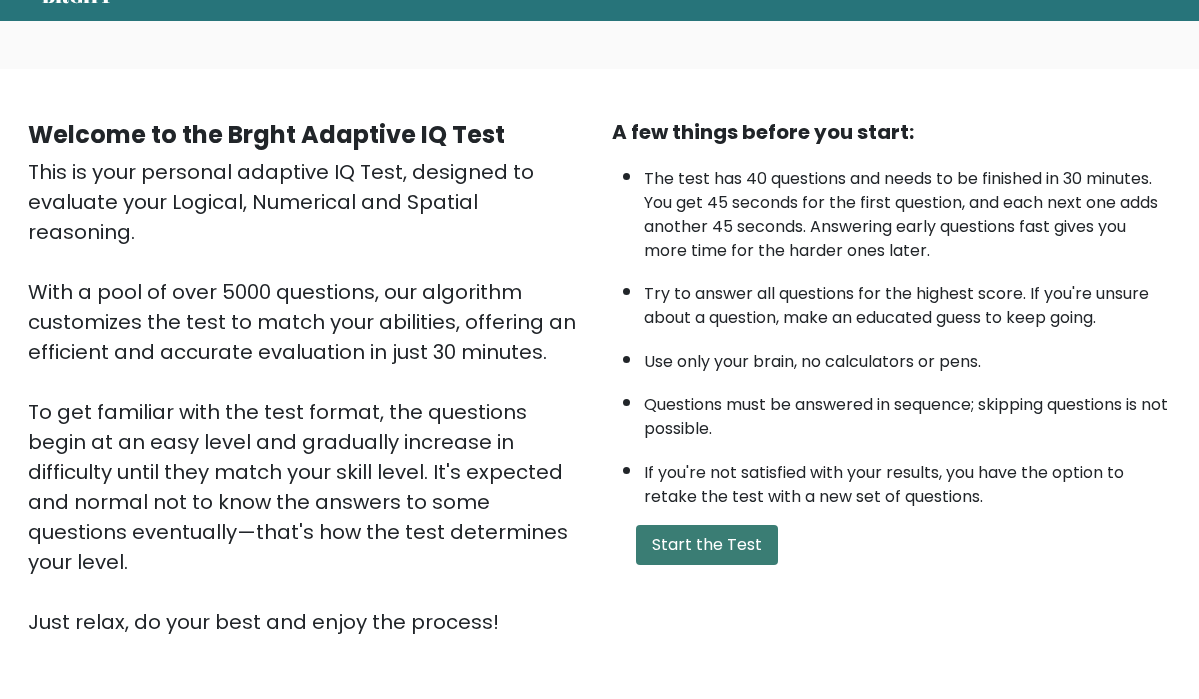 click on "Start the Test" at bounding box center [707, 545] 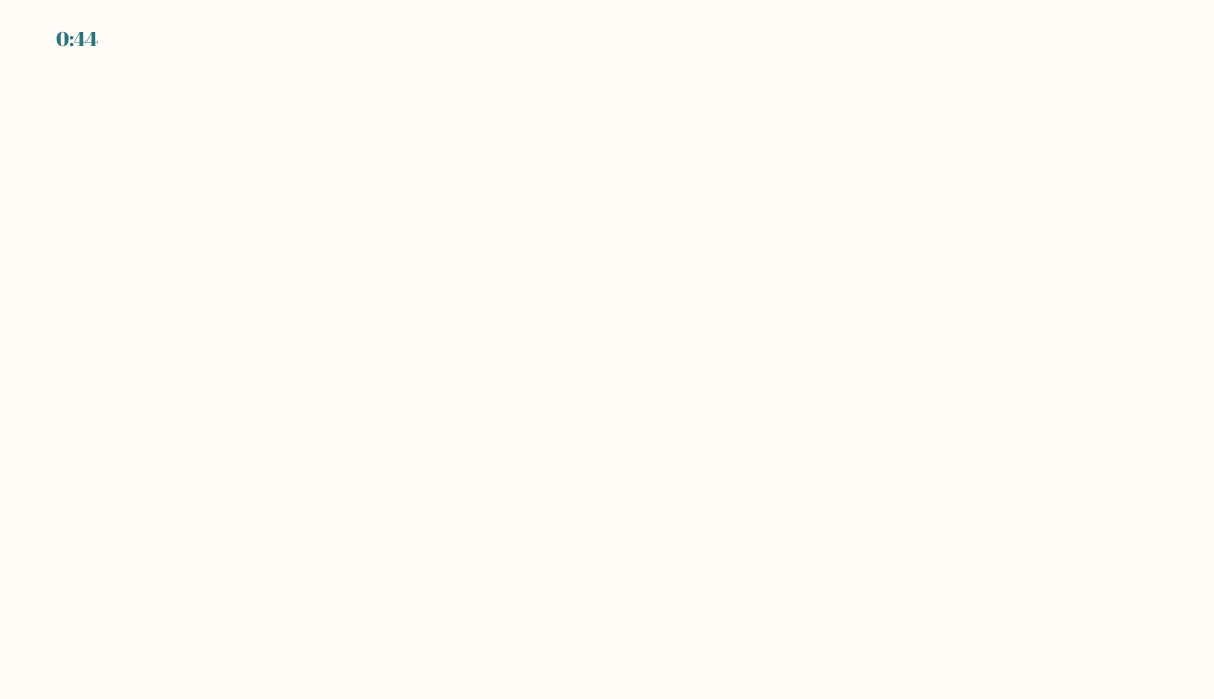 scroll, scrollTop: 0, scrollLeft: 0, axis: both 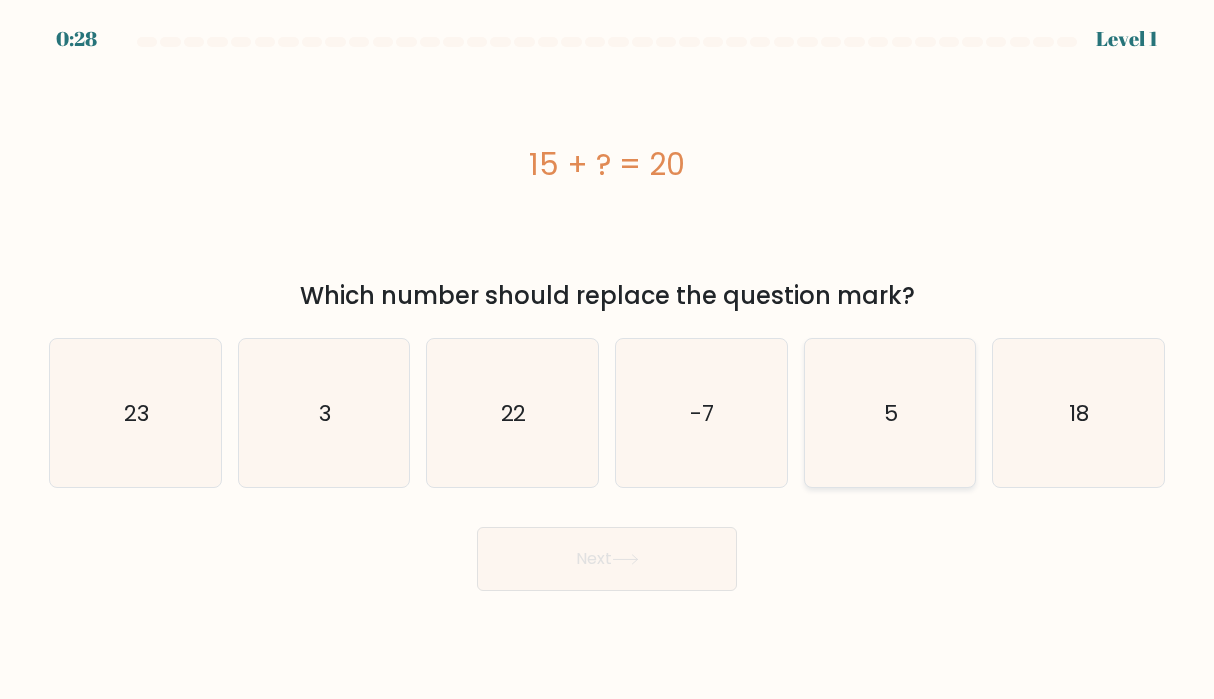 click on "5" 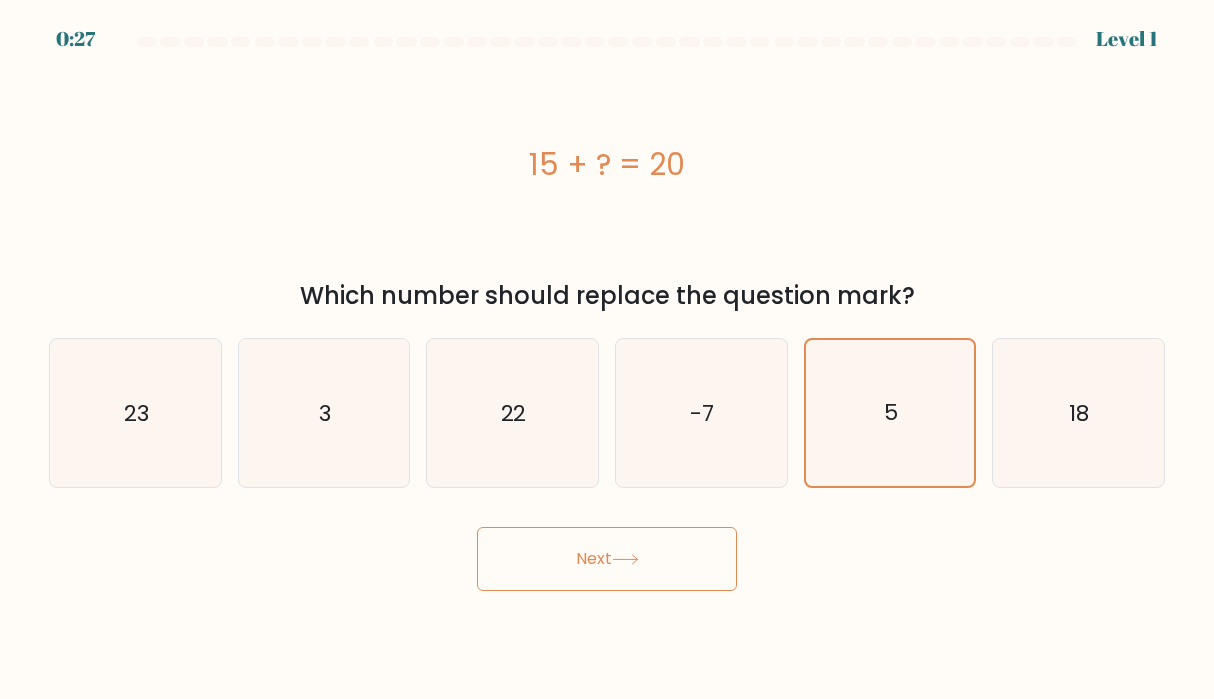 click on "Next" at bounding box center [607, 559] 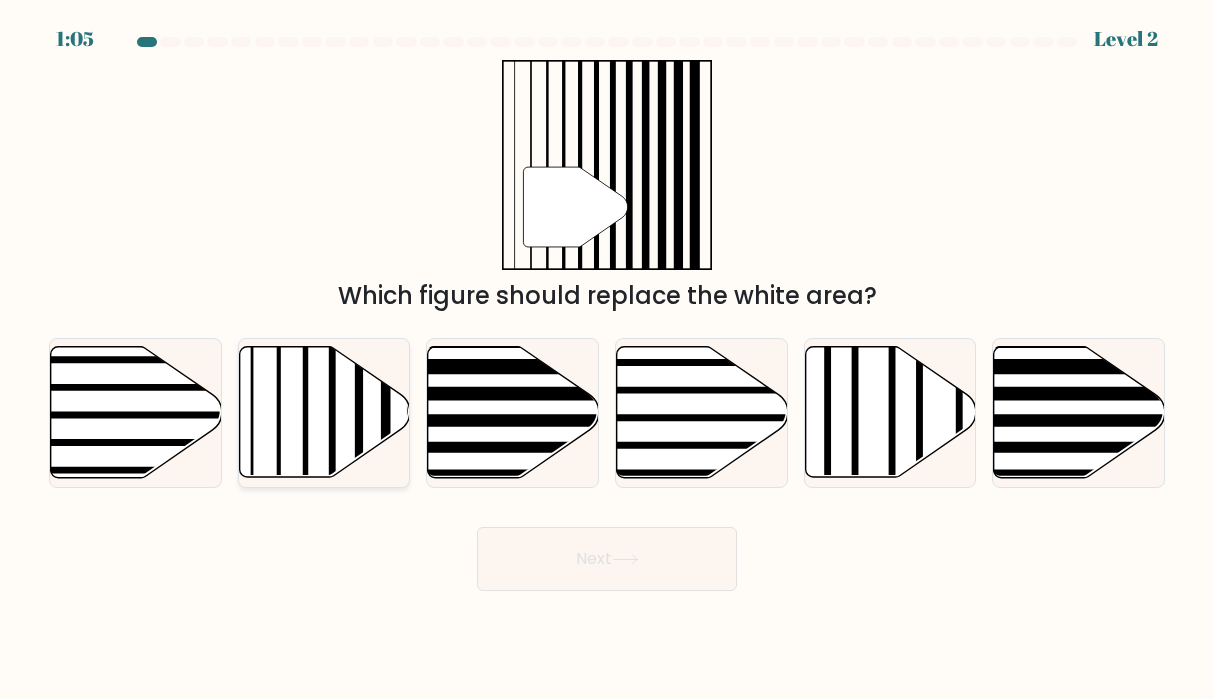 click 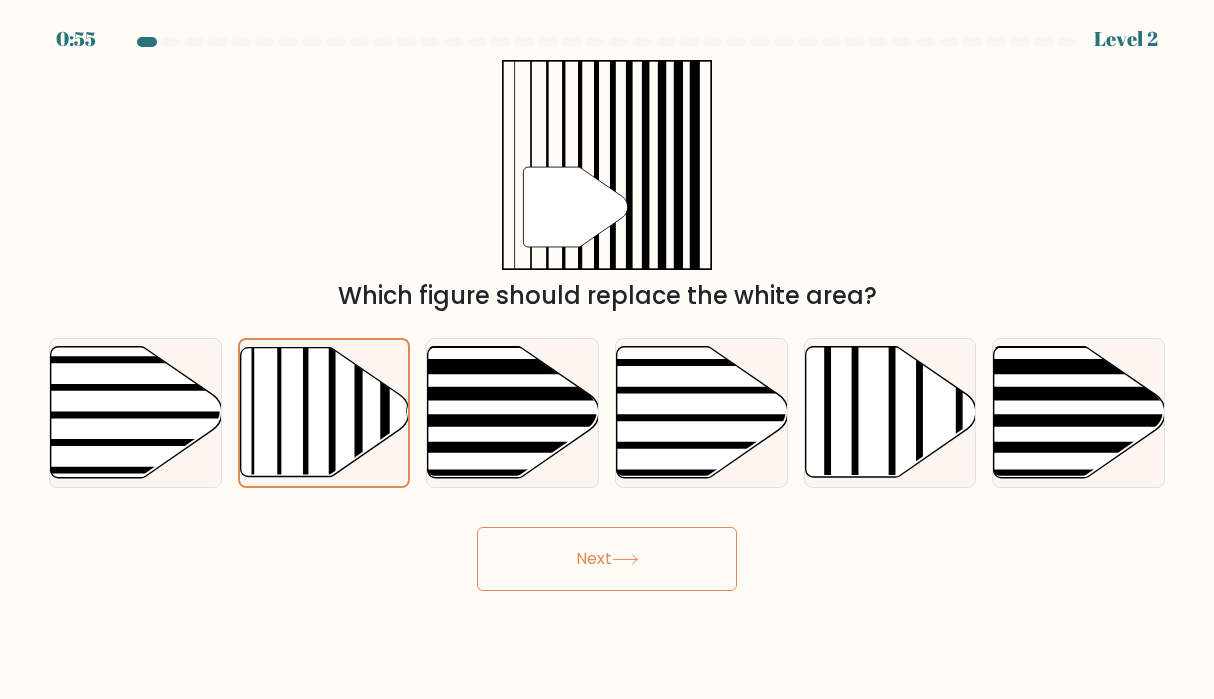 click on "Next" at bounding box center (607, 559) 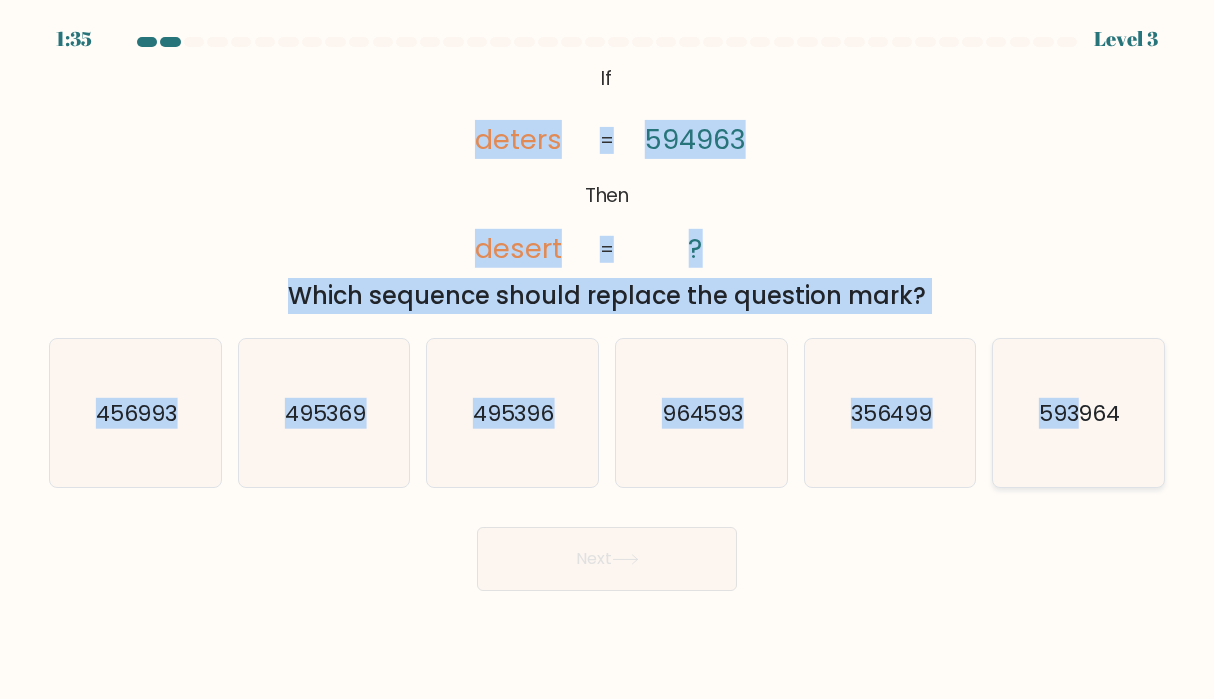 drag, startPoint x: 452, startPoint y: 132, endPoint x: 1075, endPoint y: 481, distance: 714.0938 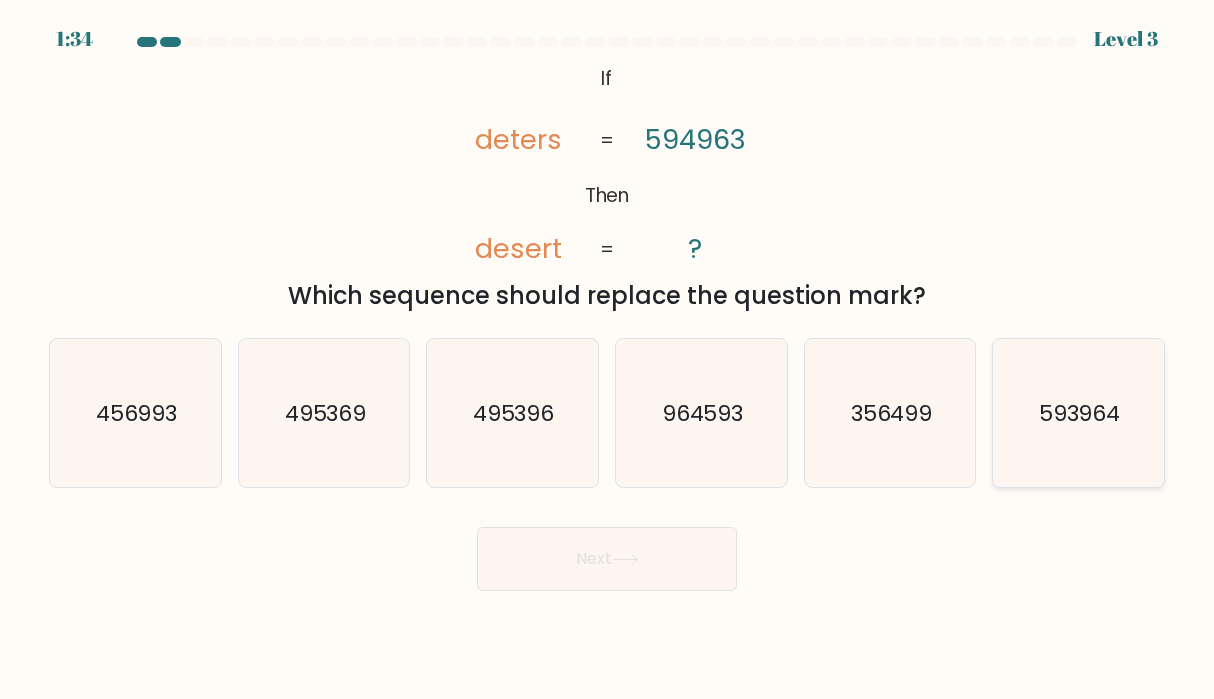 click on "593964" 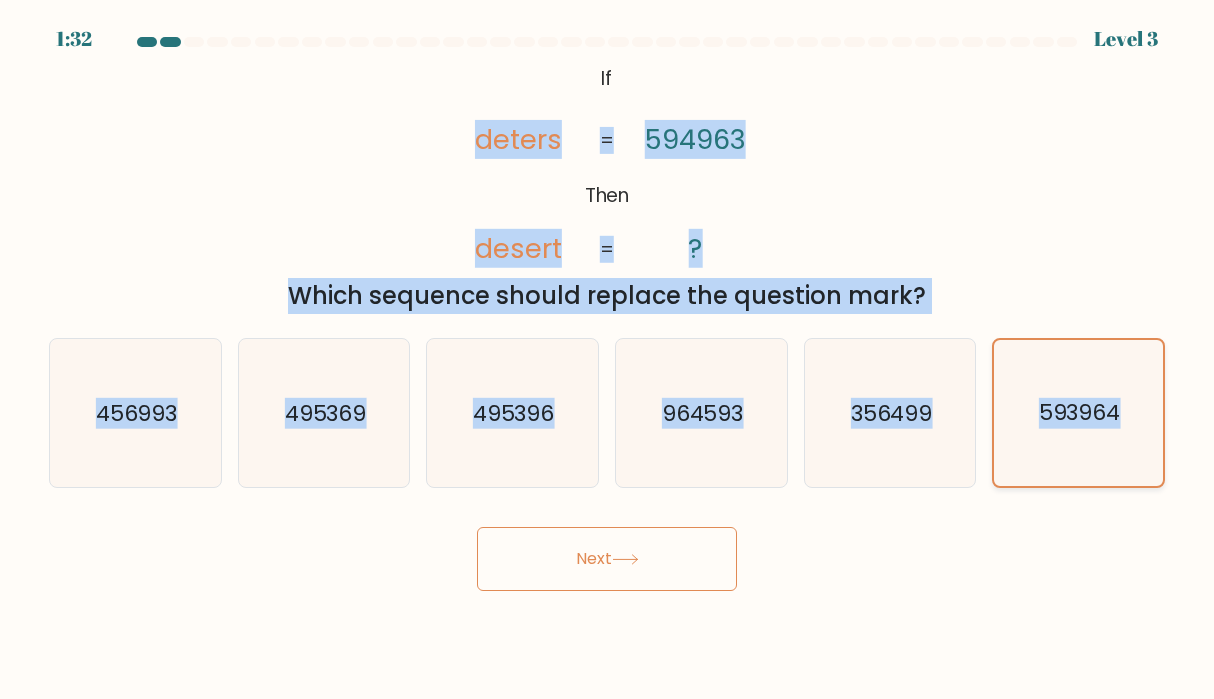 drag, startPoint x: 476, startPoint y: 141, endPoint x: 1154, endPoint y: 465, distance: 751.4386 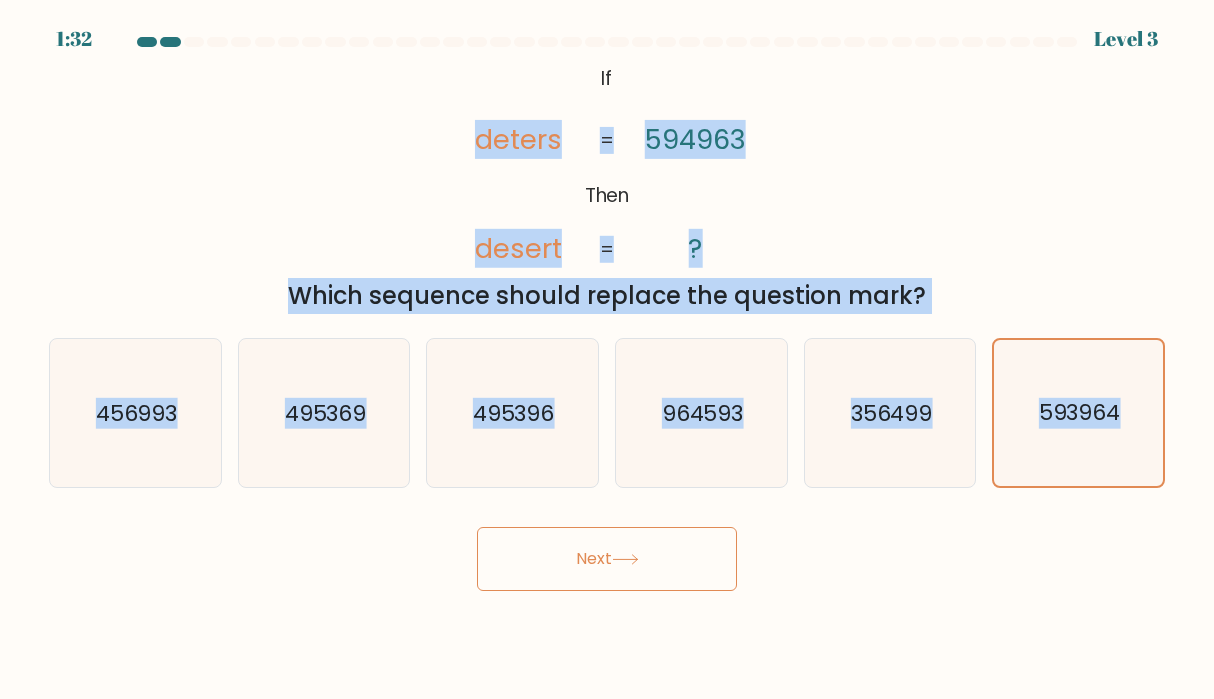 copy on "deters       desert       594963       ?       =       =
Which sequence should replace the question mark?
a.
456993
b.
495369
c.
495396
d.
964593
e.
356499
f.
593964" 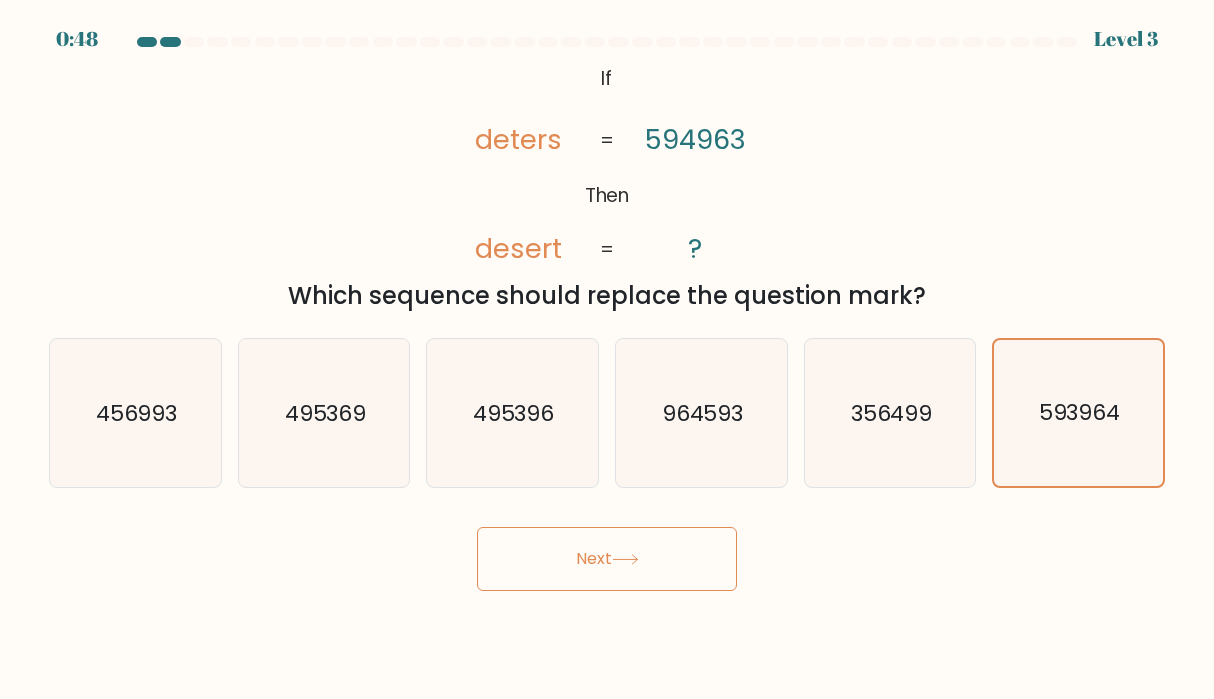 click on "Next" at bounding box center (607, 551) 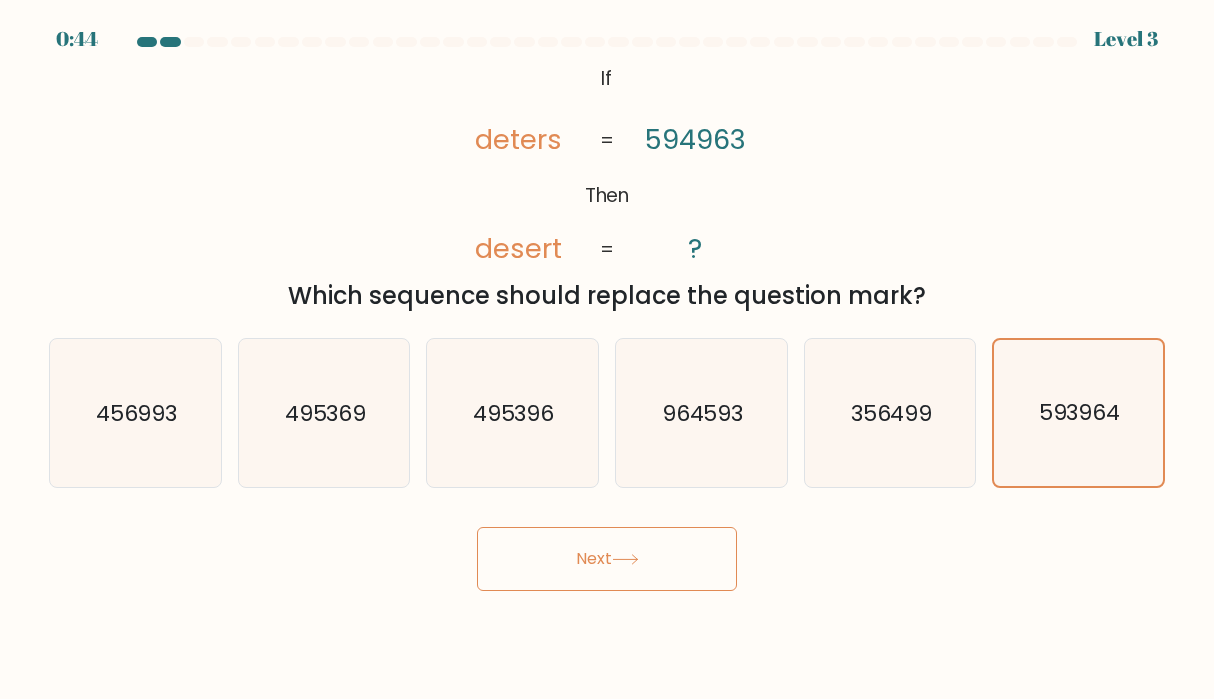click on "Next" at bounding box center [607, 559] 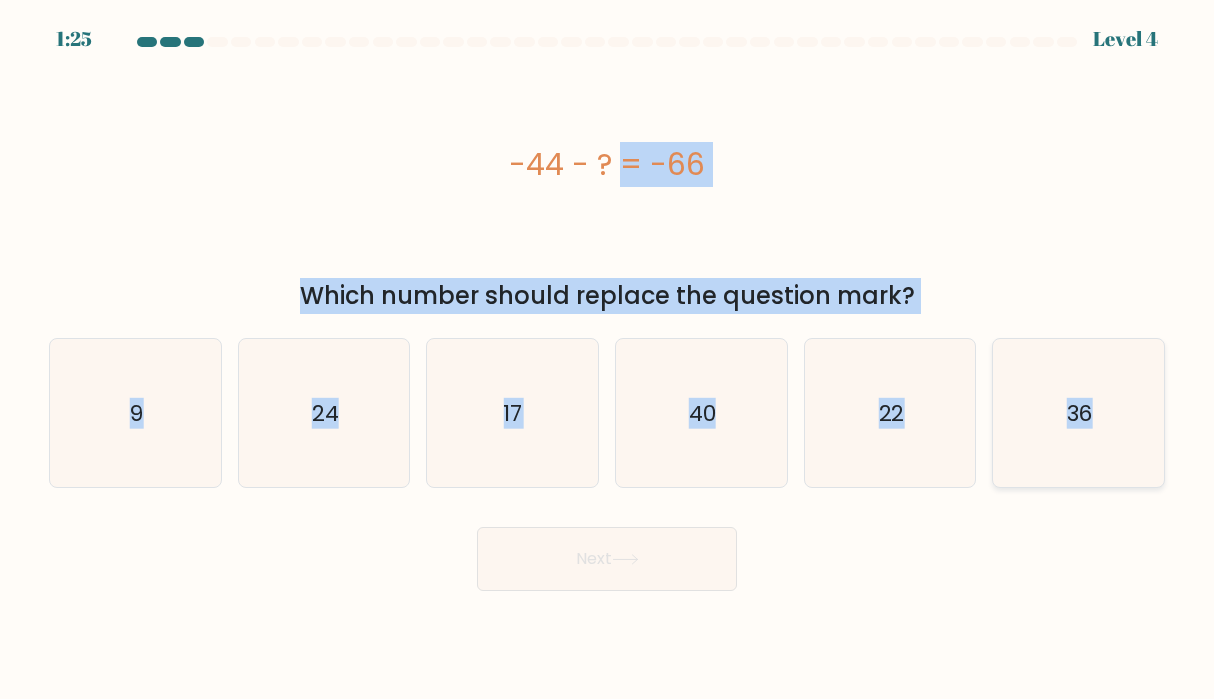 drag, startPoint x: 411, startPoint y: 140, endPoint x: 1105, endPoint y: 428, distance: 751.3854 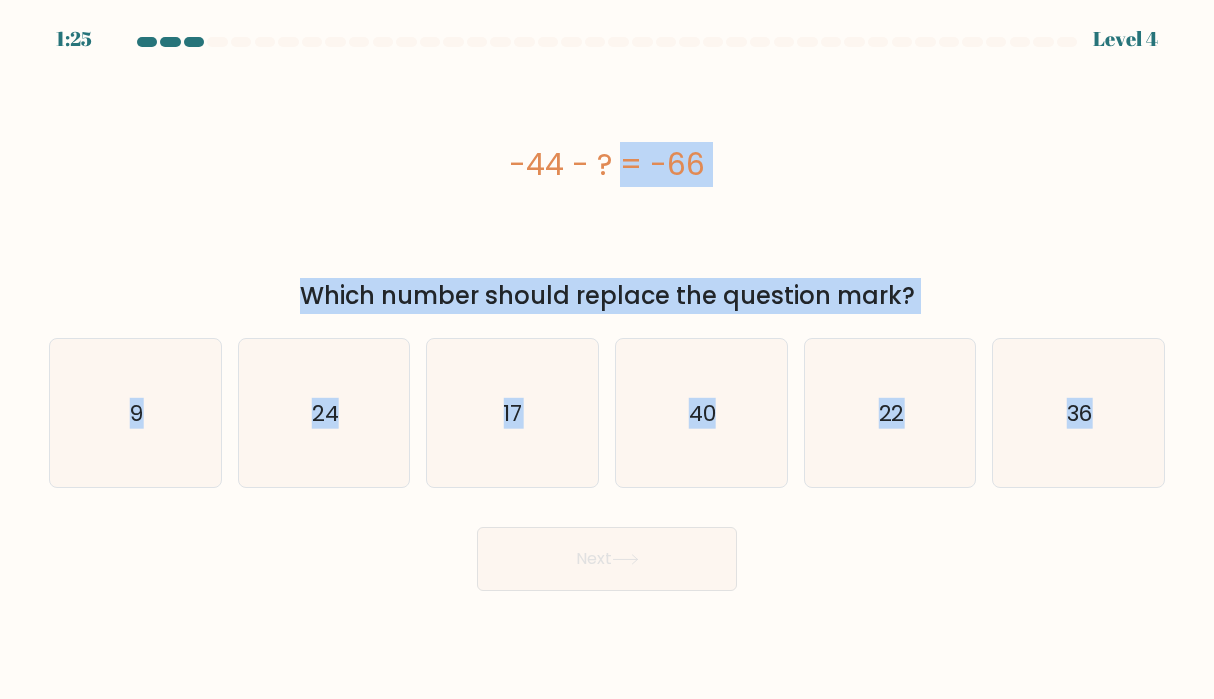 copy on "-44 - ?  = -66
Which number should replace the question mark?
a.
9
b.
24
c.
17
d.
40
e.
22
f.
36" 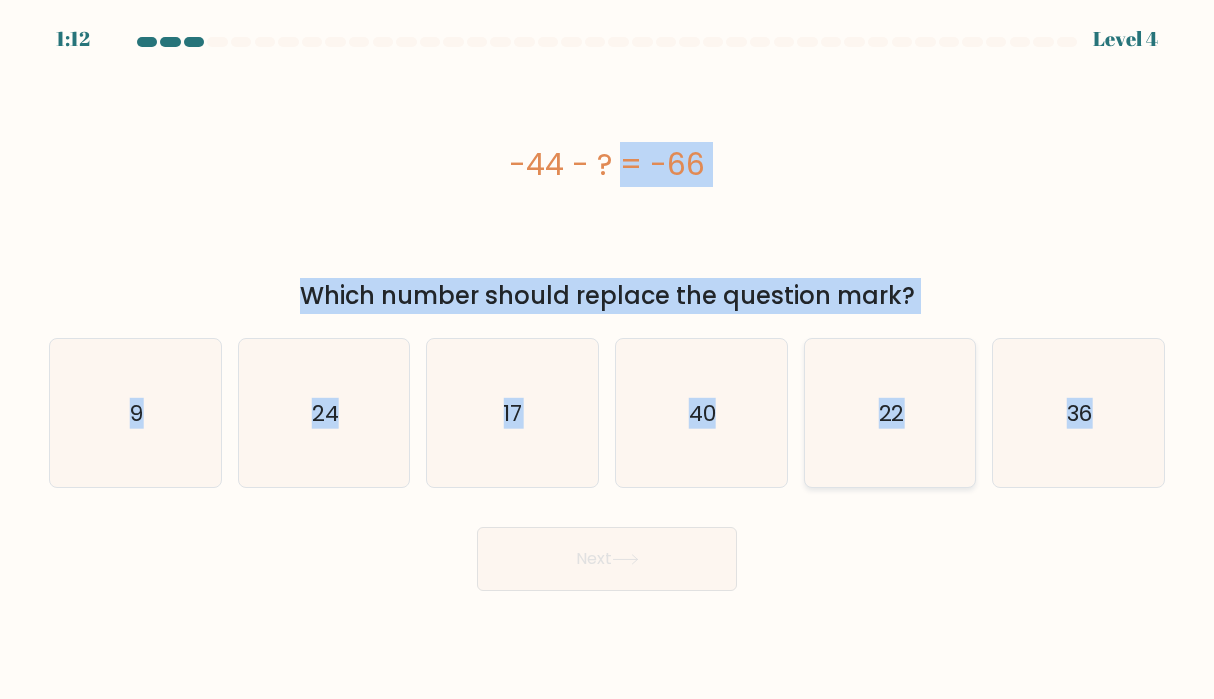 click on "22" 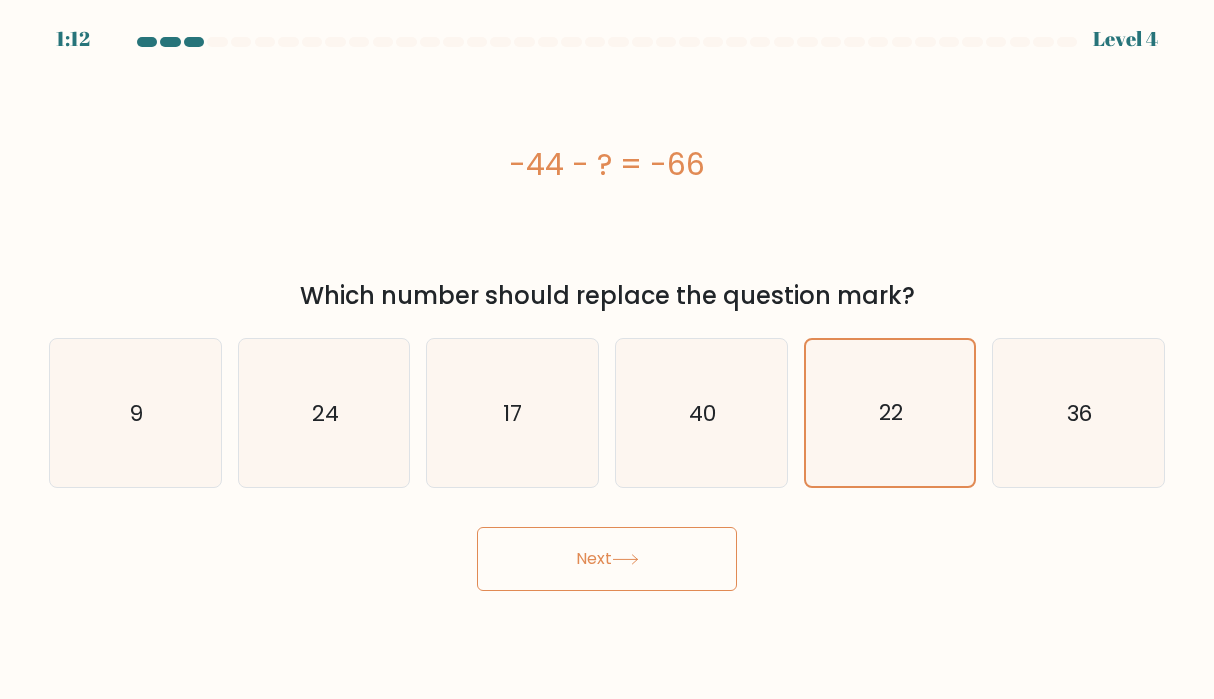 click on "Next" at bounding box center (607, 559) 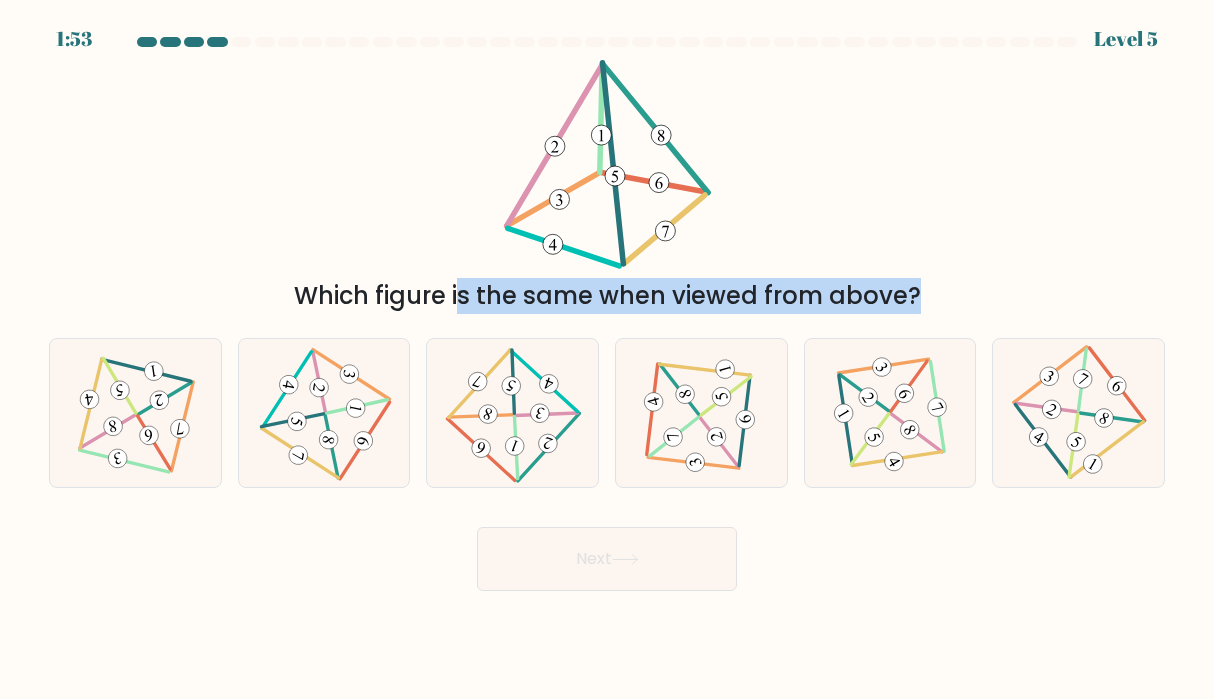 drag, startPoint x: 364, startPoint y: 83, endPoint x: 1093, endPoint y: 512, distance: 845.8617 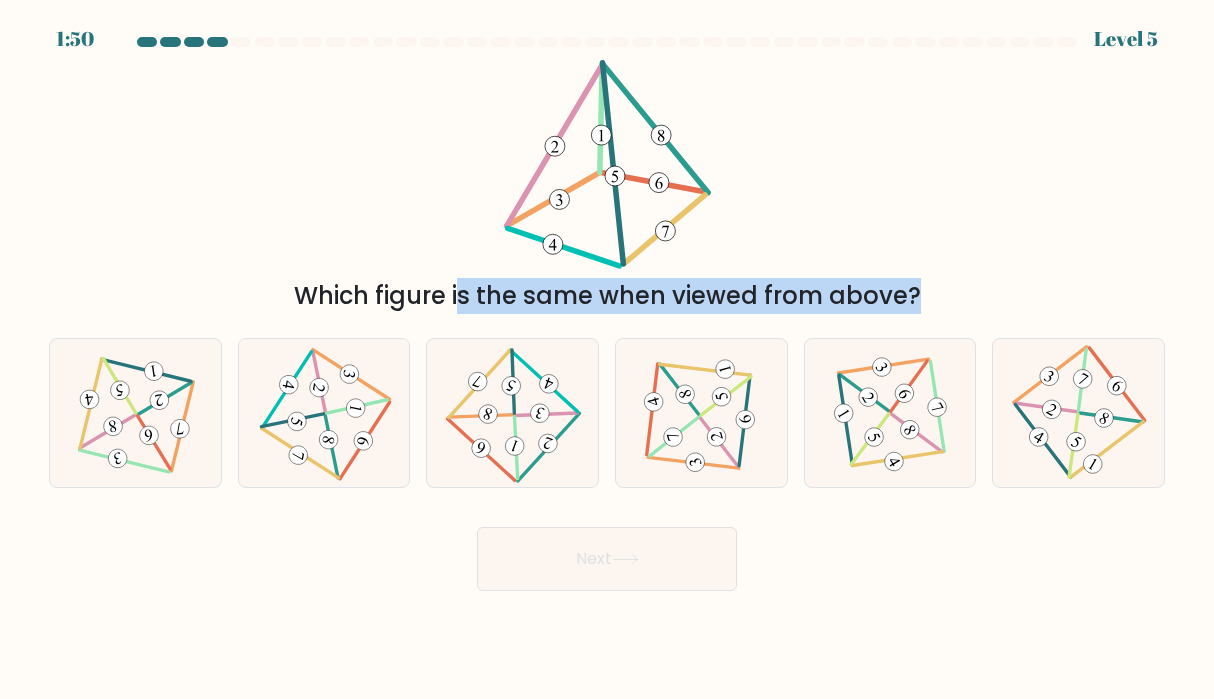 drag, startPoint x: 66, startPoint y: 86, endPoint x: 1108, endPoint y: 747, distance: 1233.9712 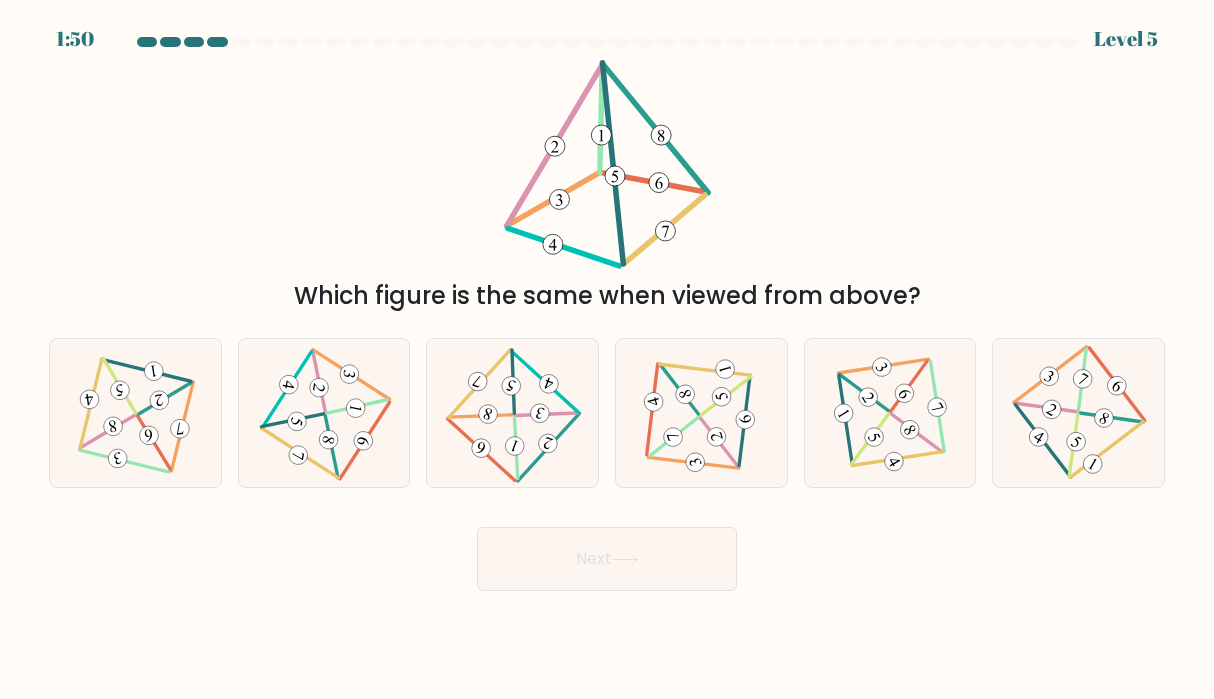 click on "1:50
Level 5" at bounding box center [607, 349] 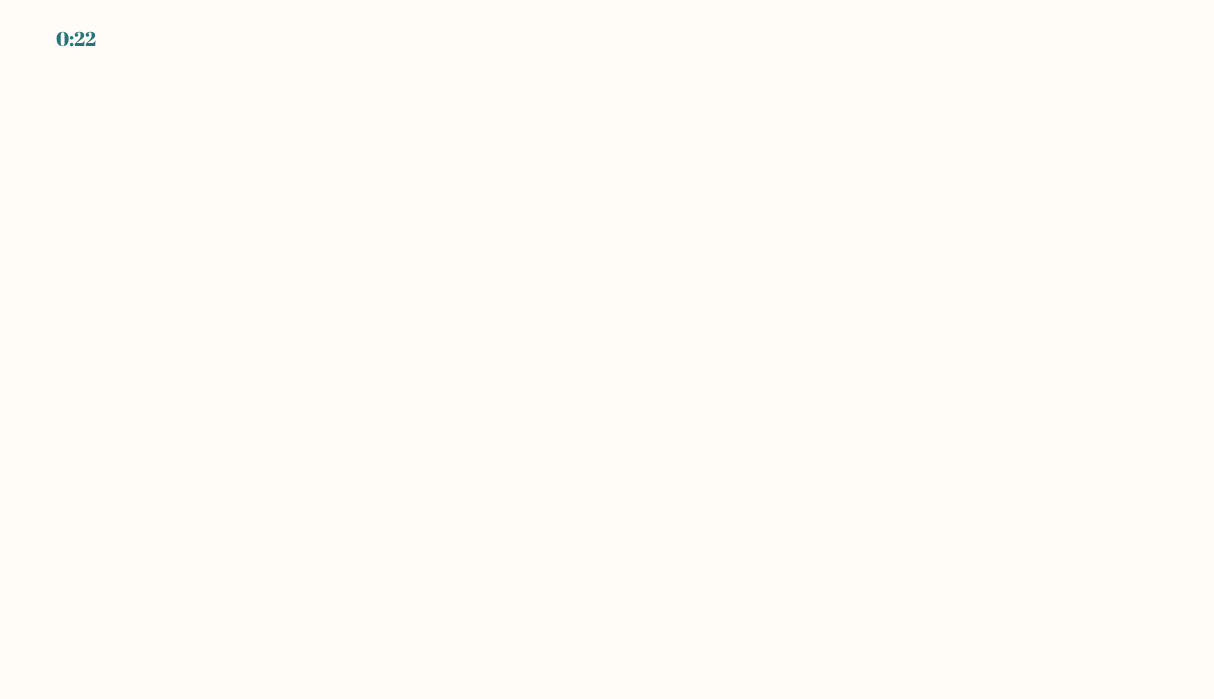 scroll, scrollTop: 0, scrollLeft: 0, axis: both 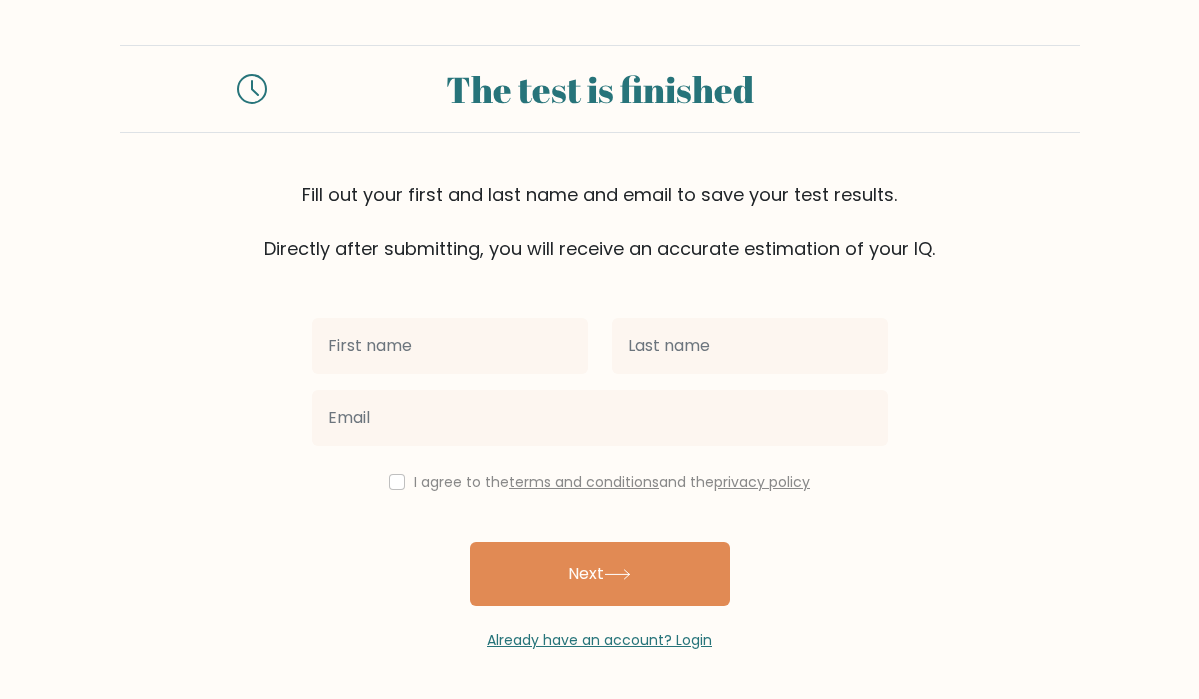 click at bounding box center (450, 346) 